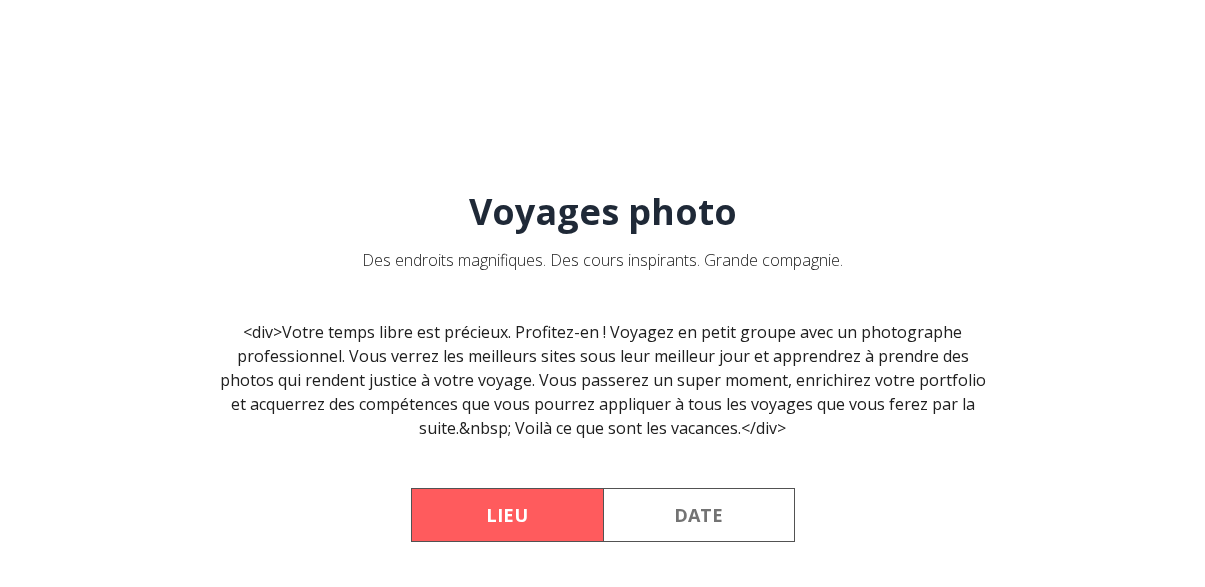 scroll, scrollTop: 0, scrollLeft: 0, axis: both 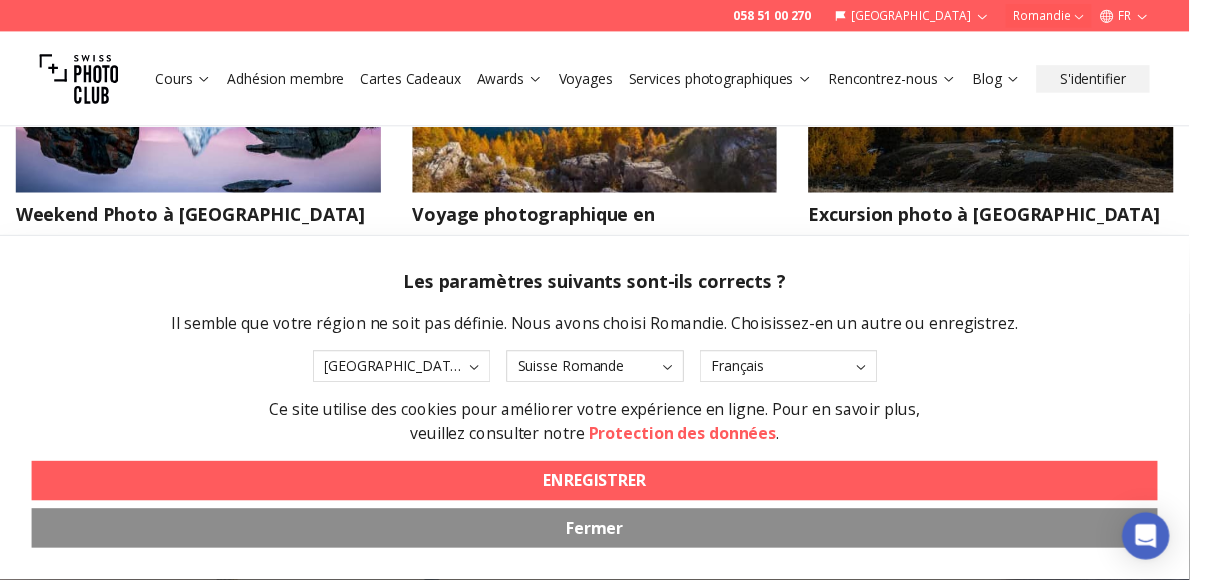 click on "Fermer" at bounding box center [602, 535] 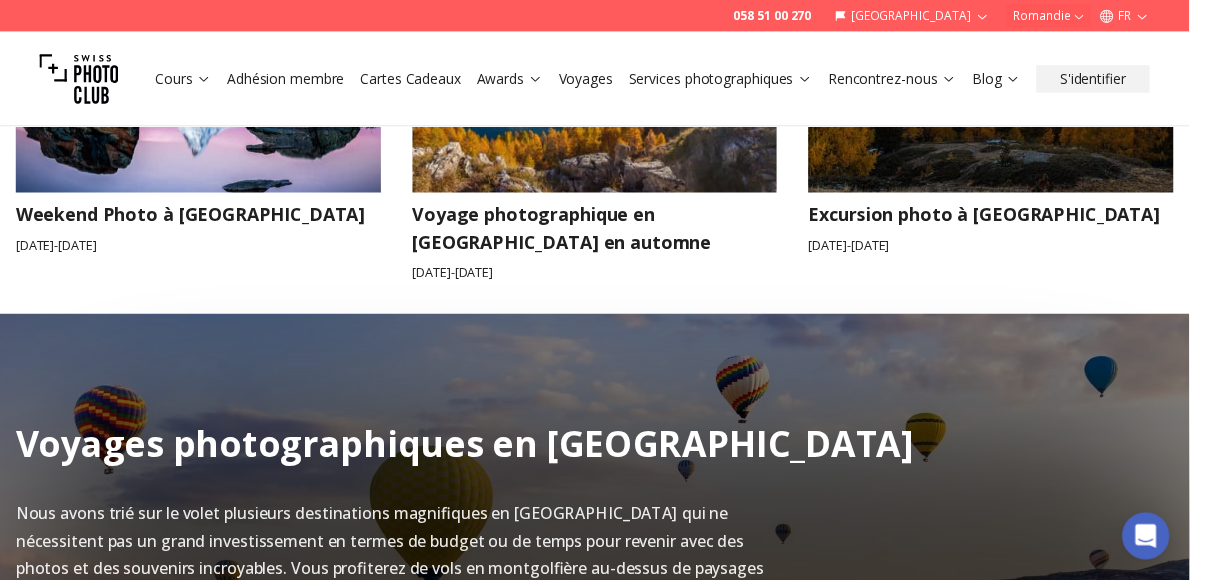 click on "Nous avons trié sur le volet plusieurs destinations magnifiques en [GEOGRAPHIC_DATA] qui ne nécessitent pas un grand investissement en termes de budget ou de temps pour revenir avec des photos et des souvenirs incroyables.
Vous profiterez de vols en montgolfière au-dessus de paysages exotiques en [GEOGRAPHIC_DATA], d'une cuisine et de vallées incroyables en [GEOGRAPHIC_DATA], de la photographie de rue à [GEOGRAPHIC_DATA], de séances de photos de mode à [GEOGRAPHIC_DATA], de paysages à couper le souffle en Islande et bien d'autres encore. Toutes les expériences locales authentiques avec des locaux et des photographes expérimentés.
À la fin de chaque journée, vous et votre appareil photo pouvez compter sur un délicieux dîner et un lit confortable dans un hôtel sélectionné de trois étoiles minimum." at bounding box center (400, 632) 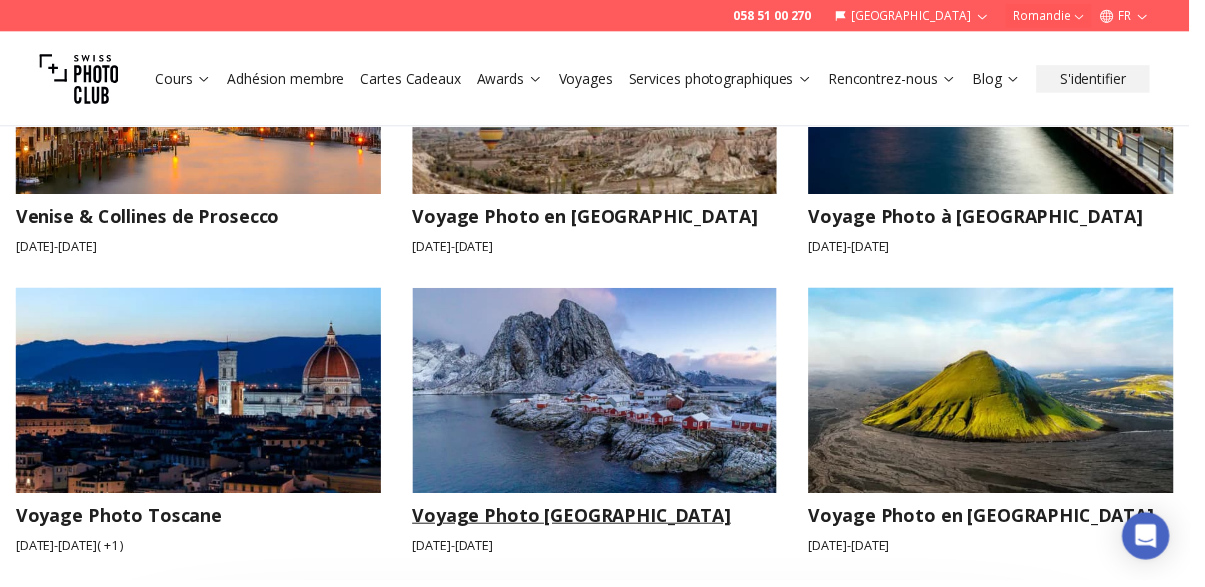 scroll, scrollTop: 2061, scrollLeft: 0, axis: vertical 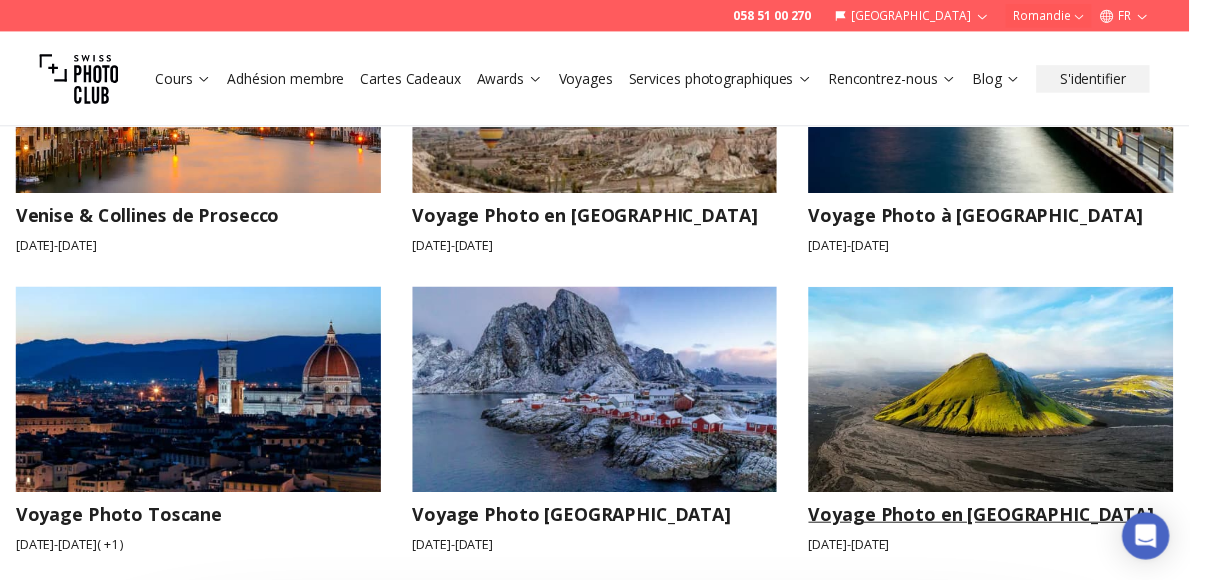 click at bounding box center (1004, 395) 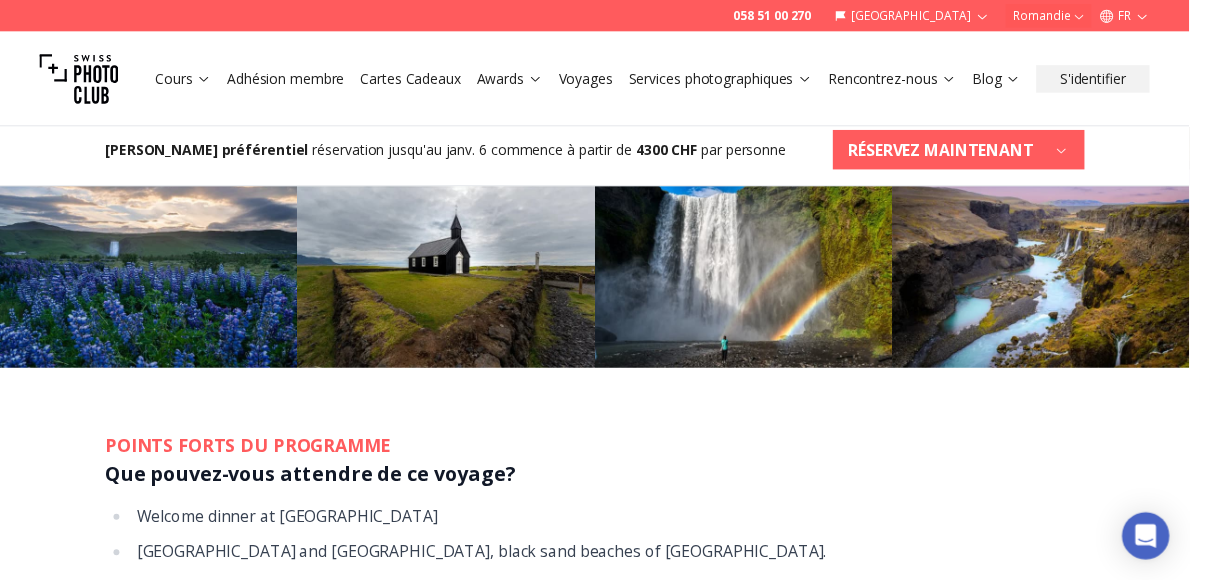 scroll, scrollTop: 0, scrollLeft: 0, axis: both 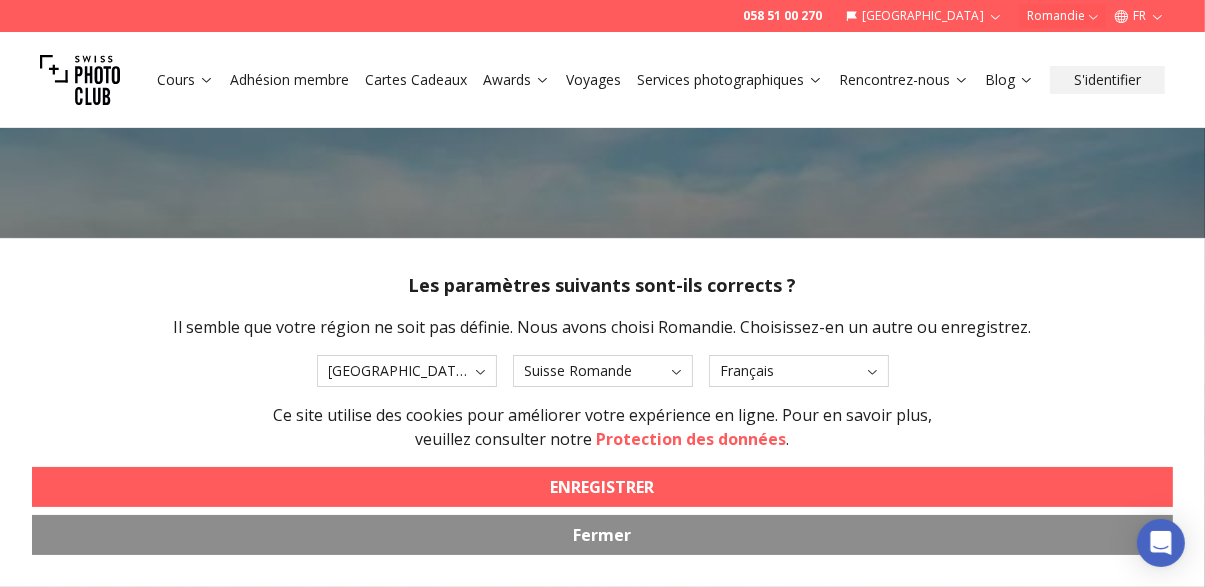 click on "Fermer" at bounding box center (603, 535) 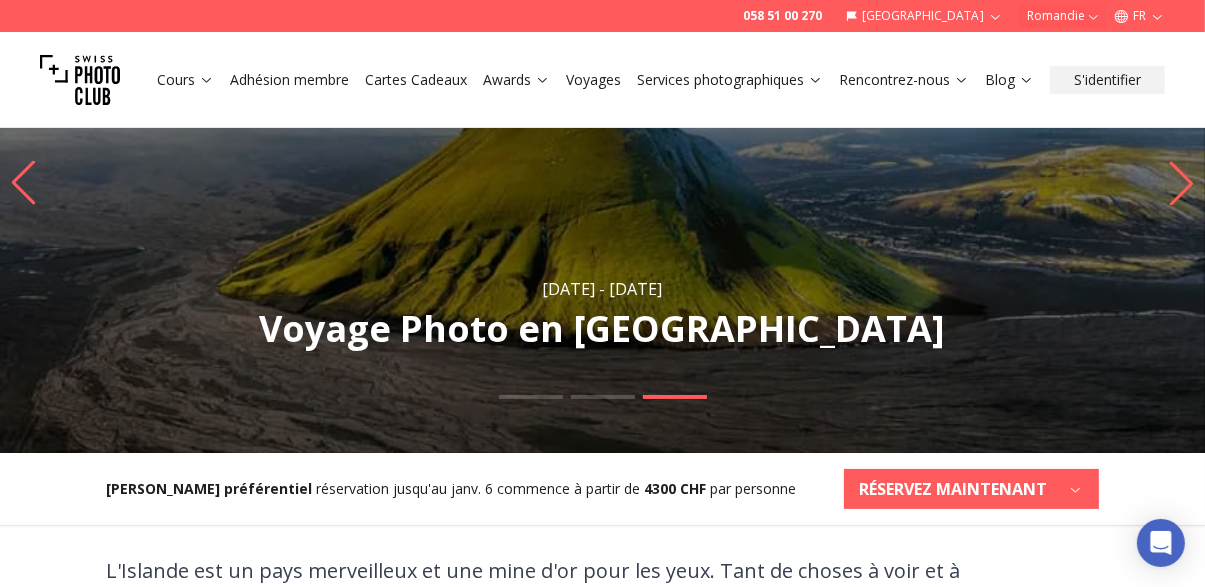 scroll, scrollTop: 191, scrollLeft: 0, axis: vertical 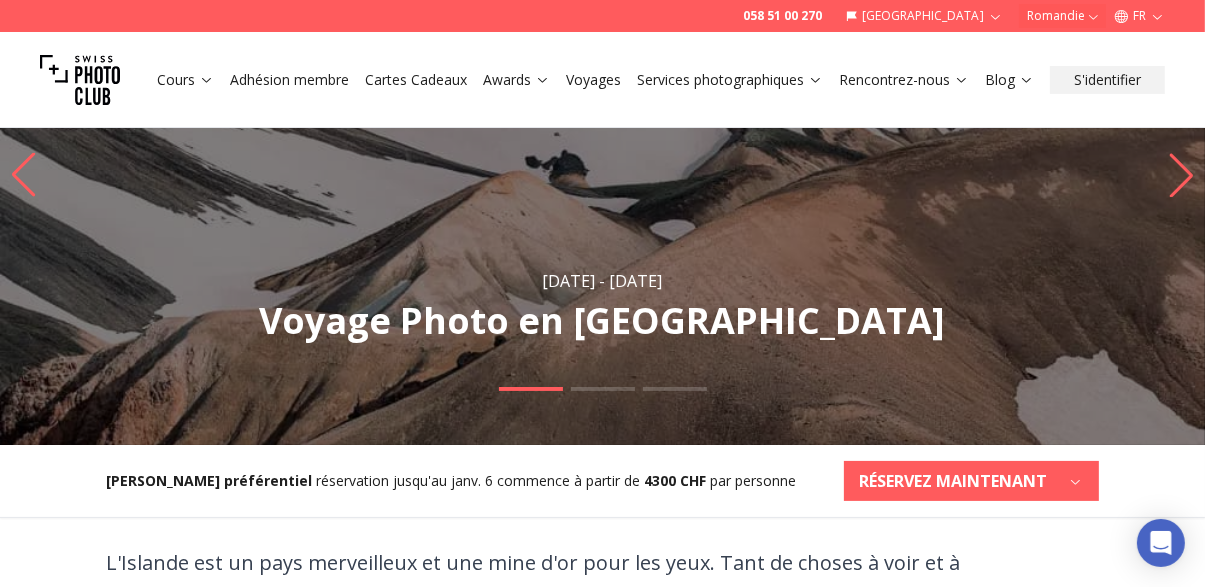 click 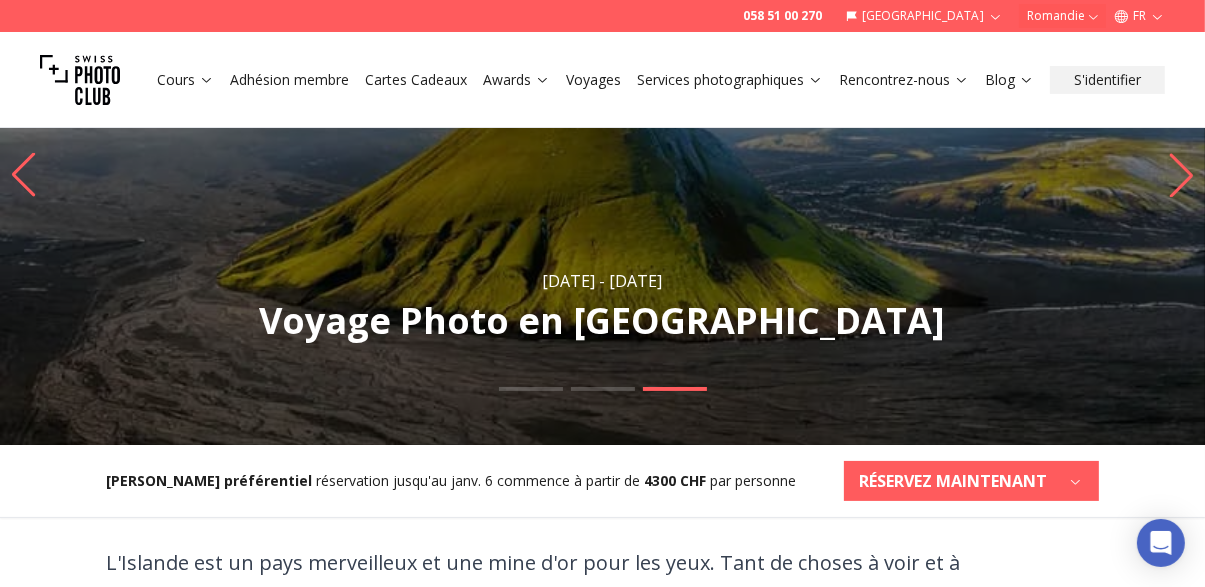 click 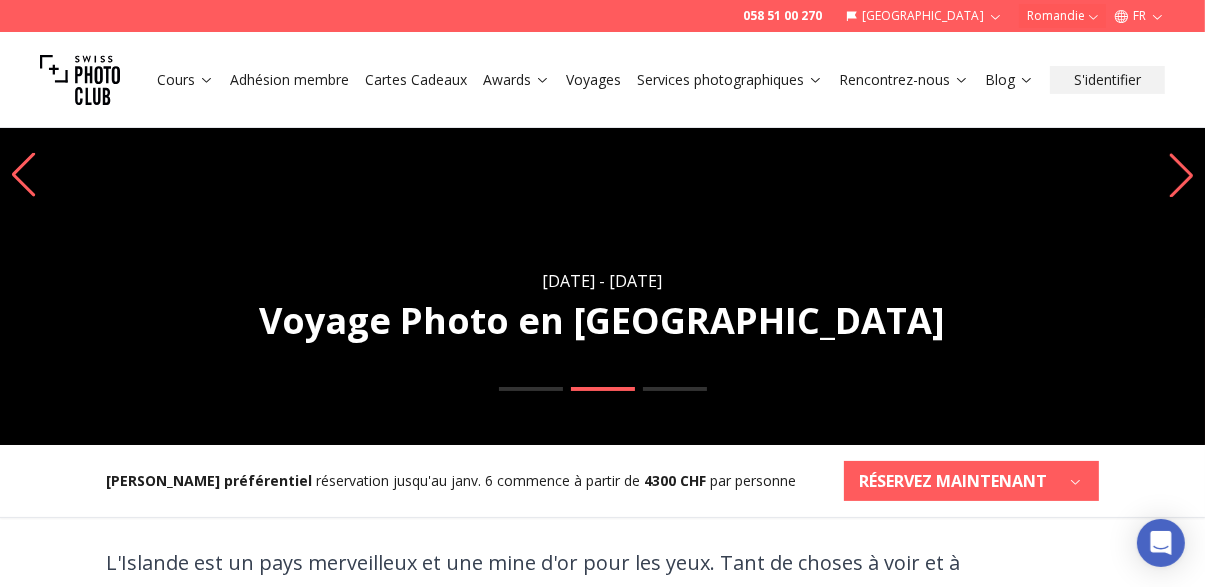 click 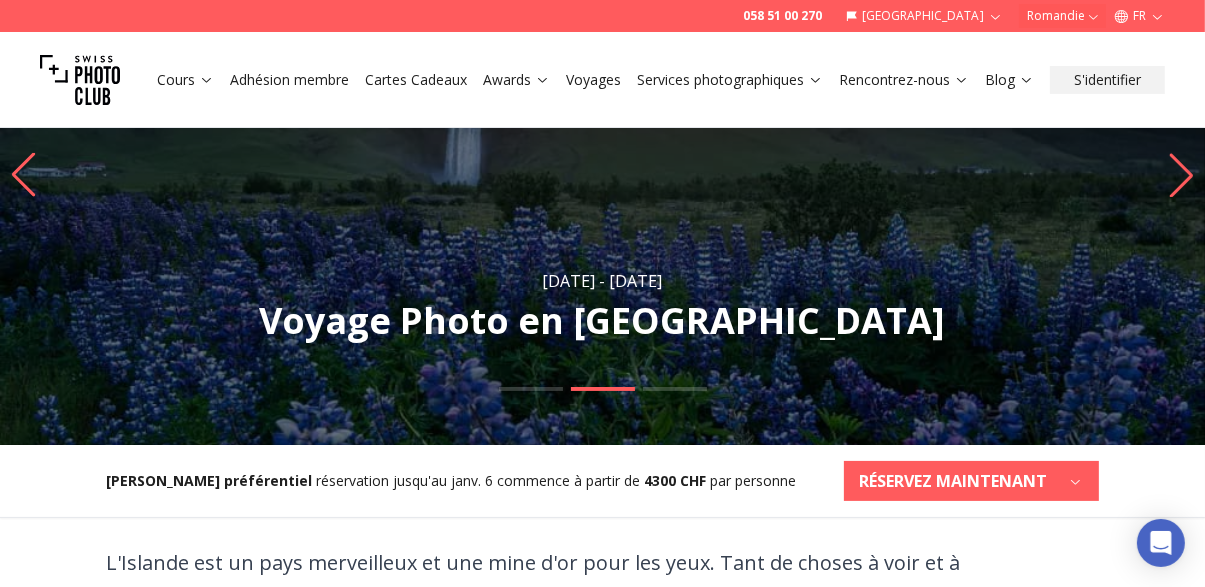 click 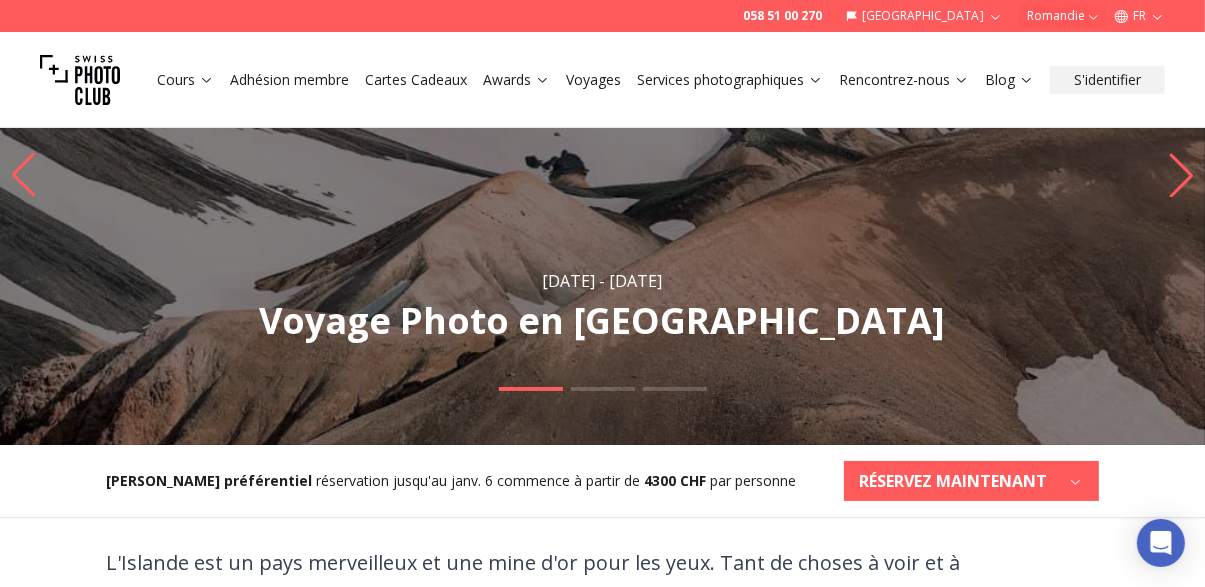click 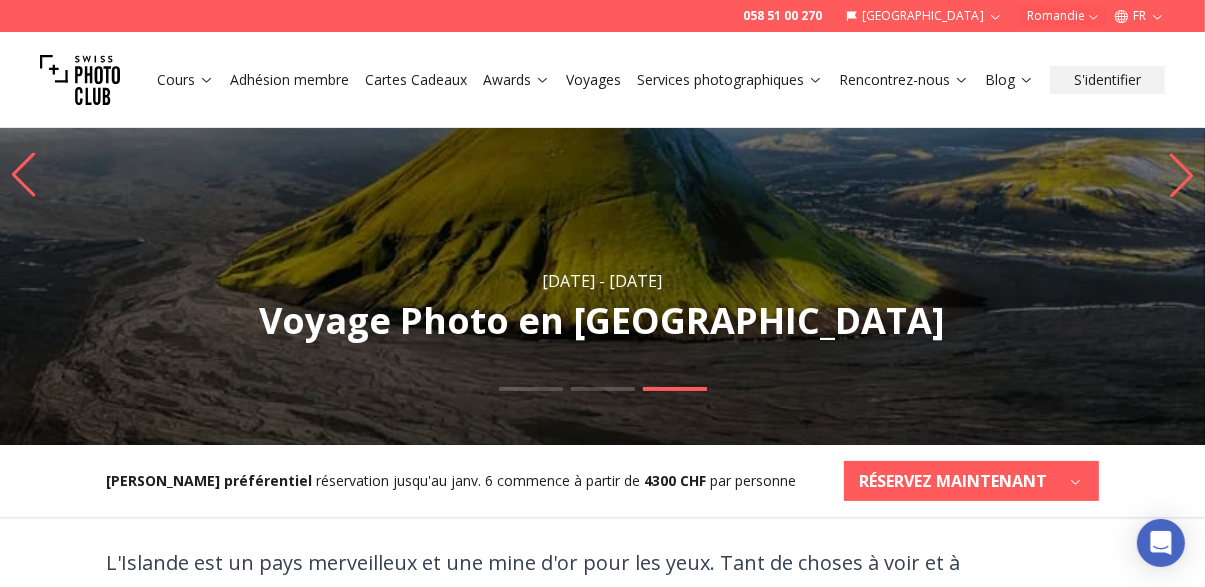 click 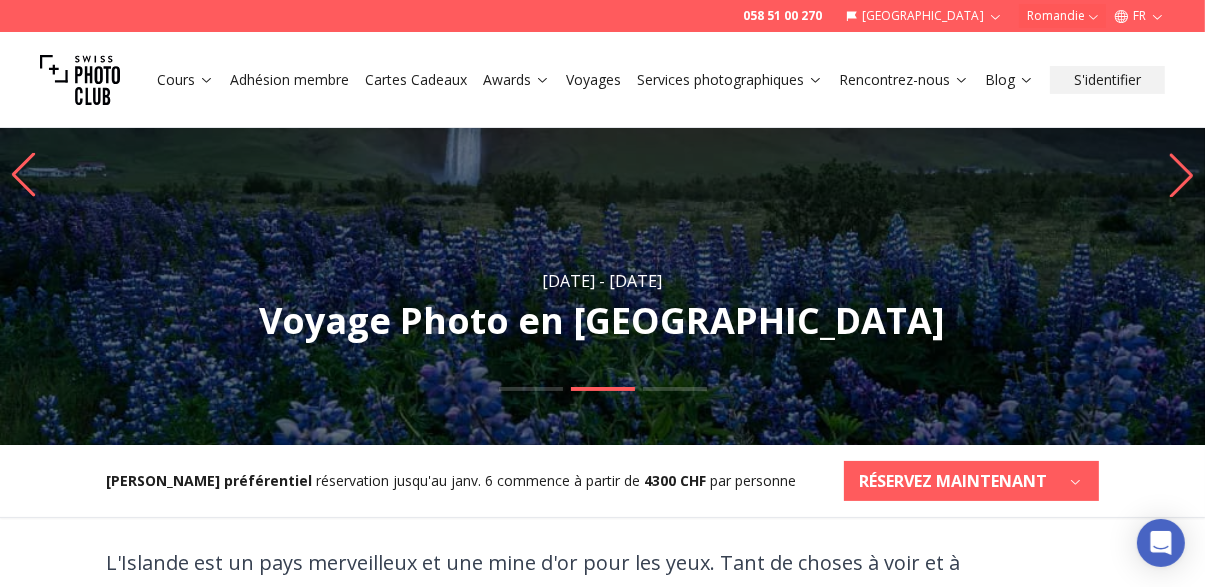 click 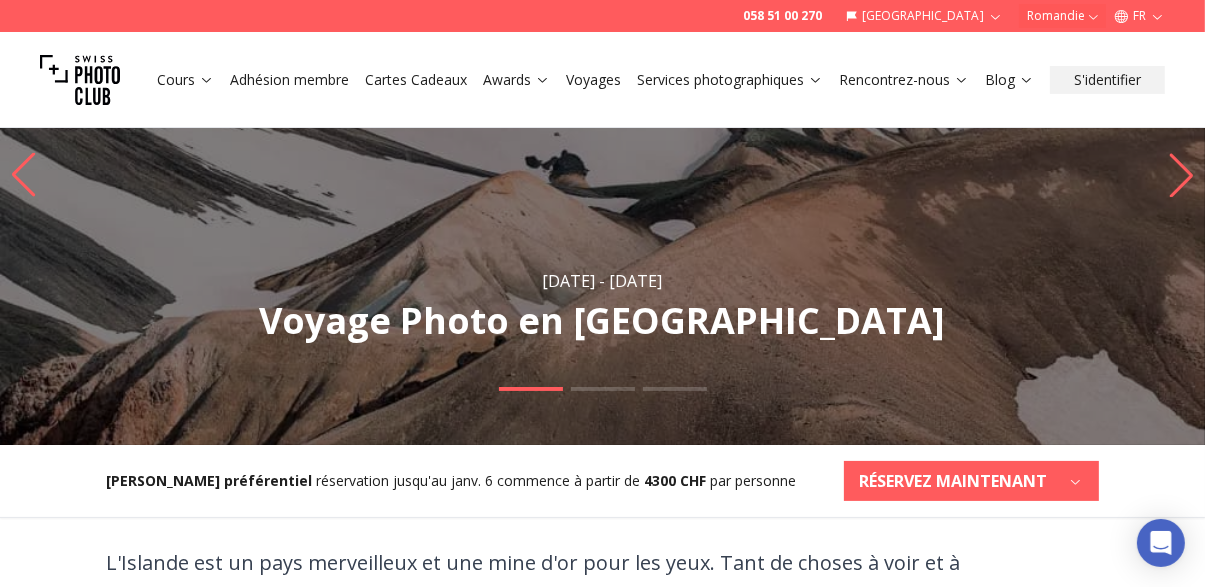 click 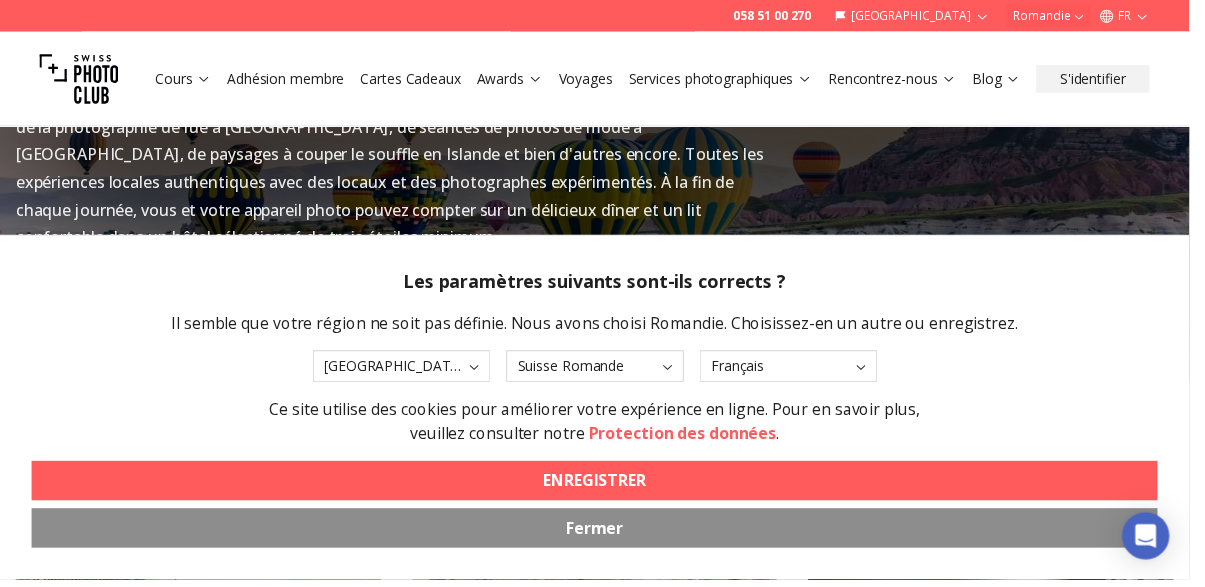 scroll, scrollTop: 1632, scrollLeft: 0, axis: vertical 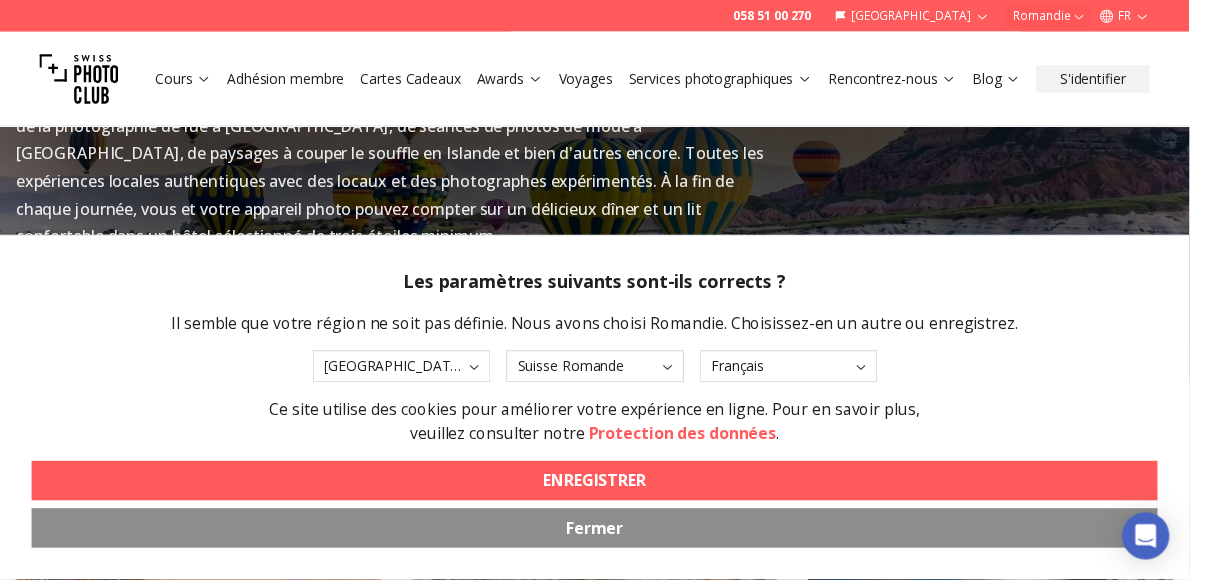 click on "Fermer" at bounding box center [602, 535] 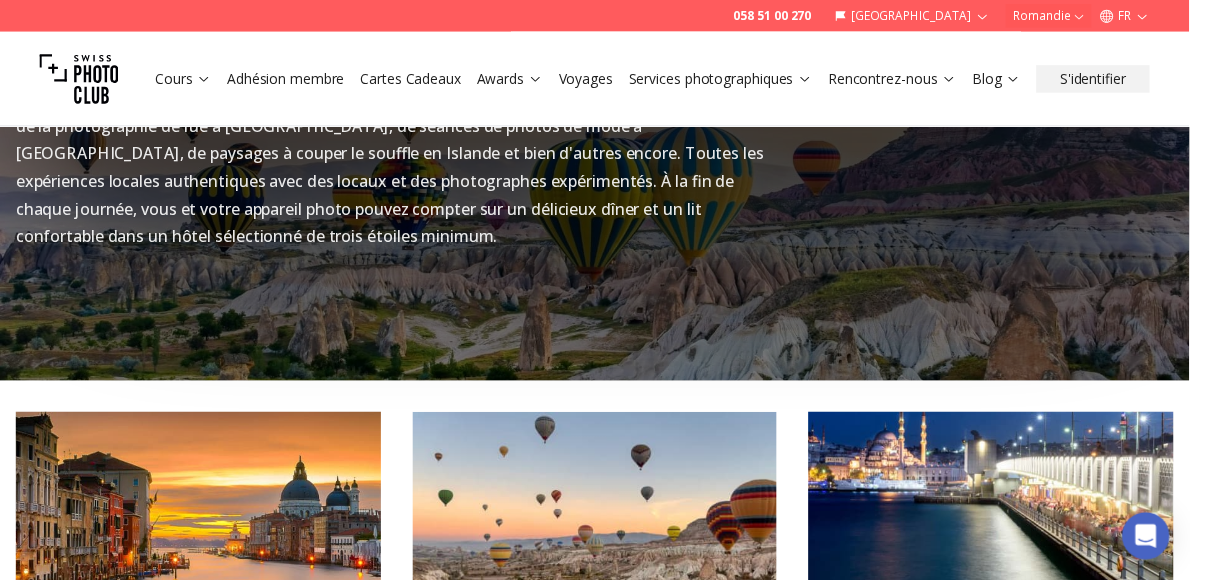click on "[DATE]  -  [DATE]" at bounding box center [603, 678] 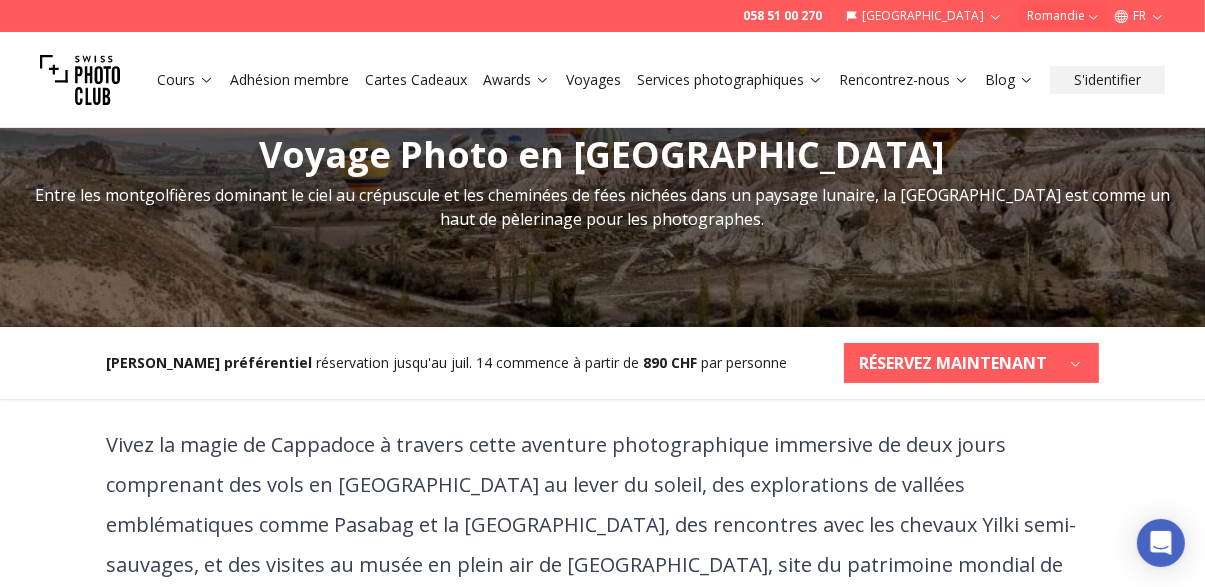 scroll, scrollTop: 312, scrollLeft: 0, axis: vertical 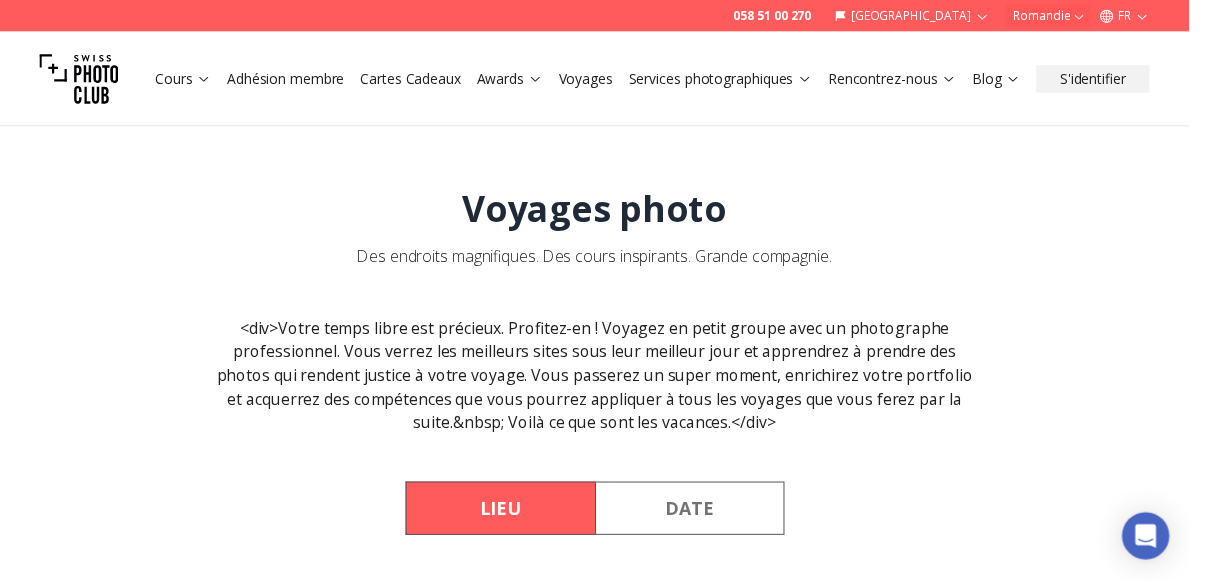 click on "Europe" at bounding box center [617, 602] 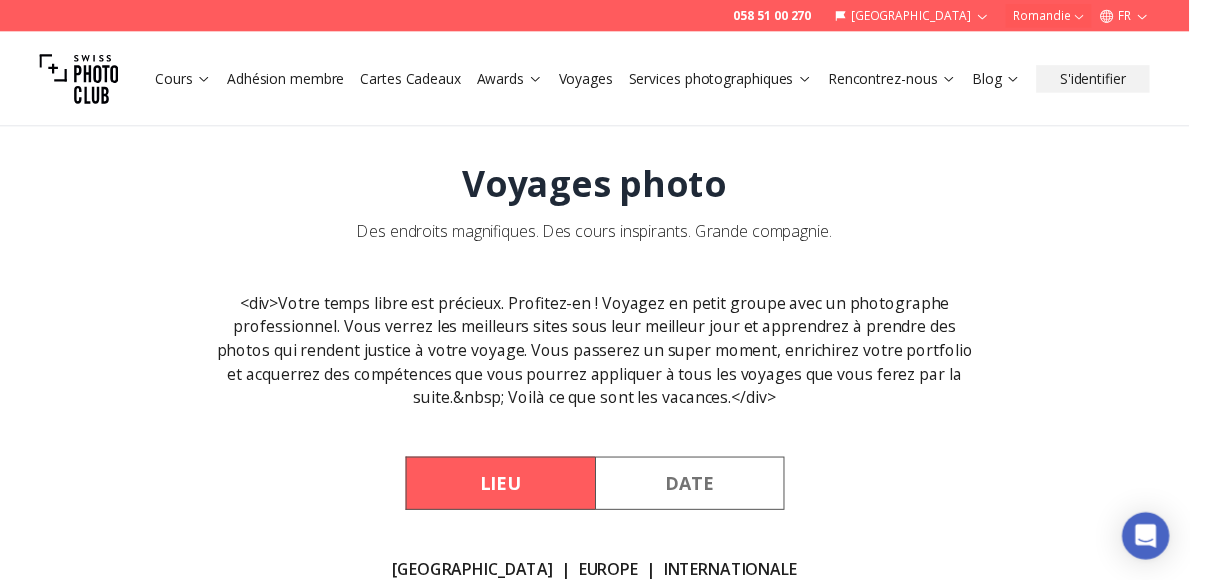 click at bounding box center [602, 847] 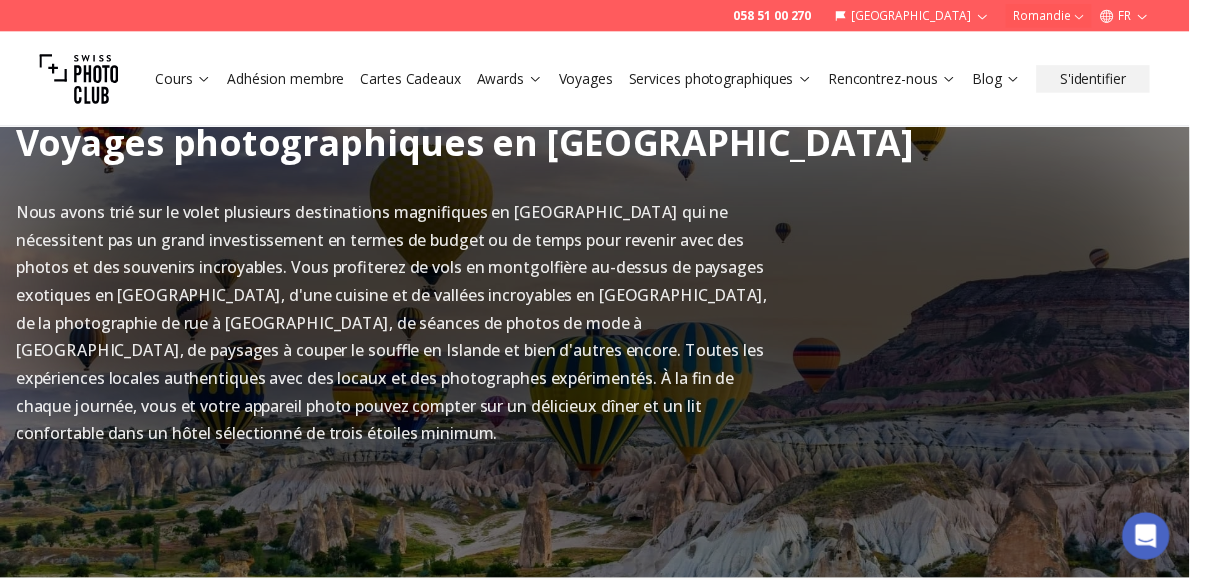 scroll, scrollTop: 1445, scrollLeft: 0, axis: vertical 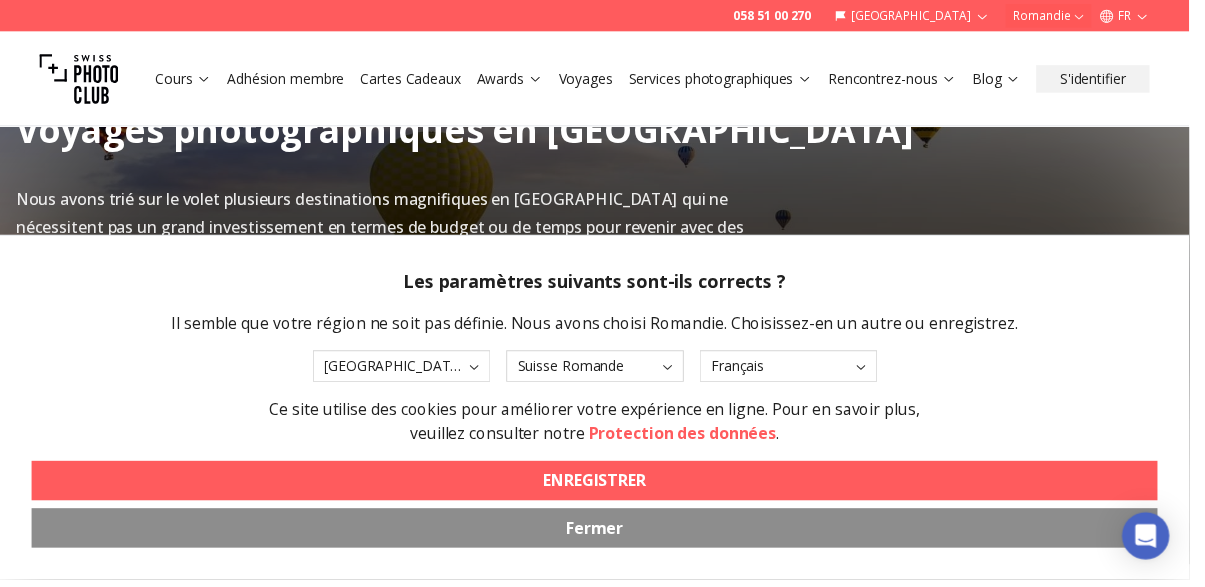click on "Ce site utilise des cookies pour améliorer votre expérience en ligne. Pour en savoir plus, veuillez consulter notre    Protection des données ." at bounding box center (603, 427) 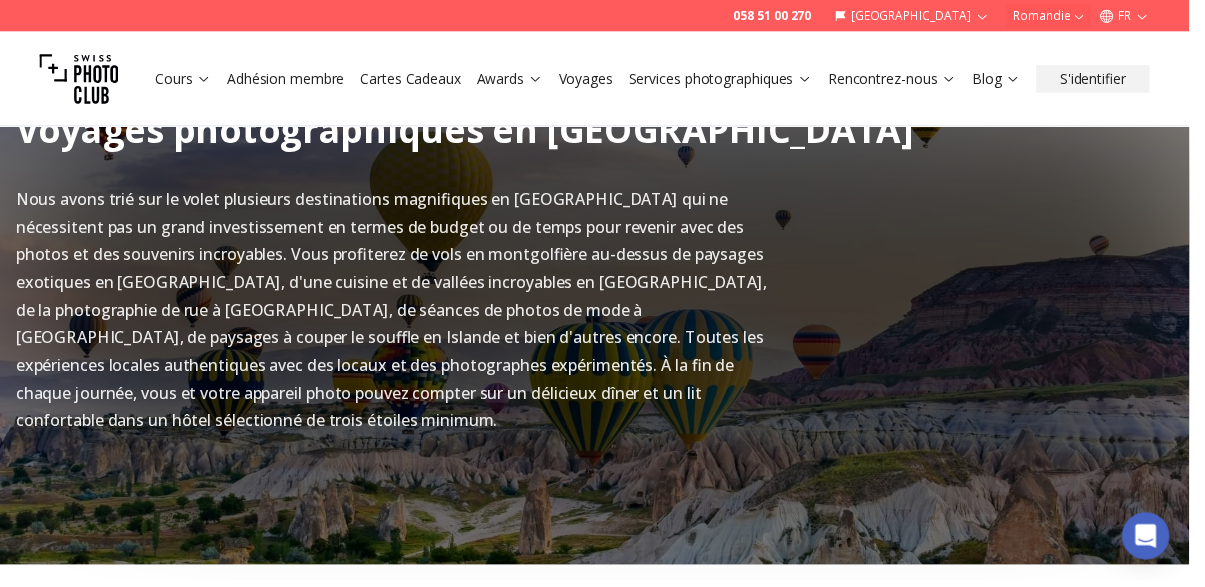 click at bounding box center [603, 708] 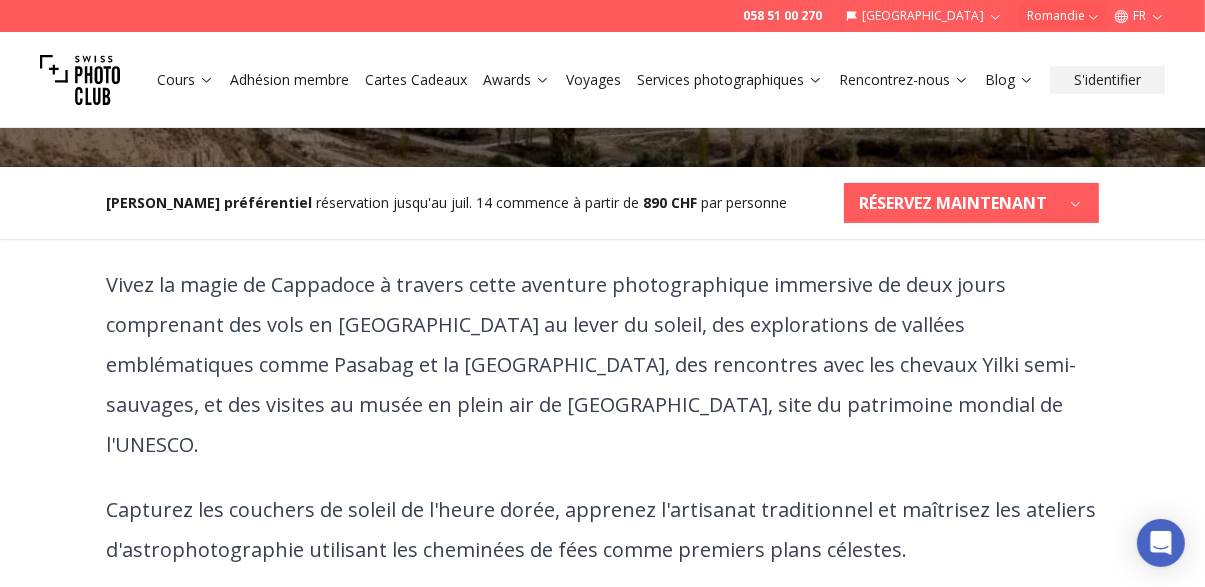 scroll, scrollTop: 484, scrollLeft: 0, axis: vertical 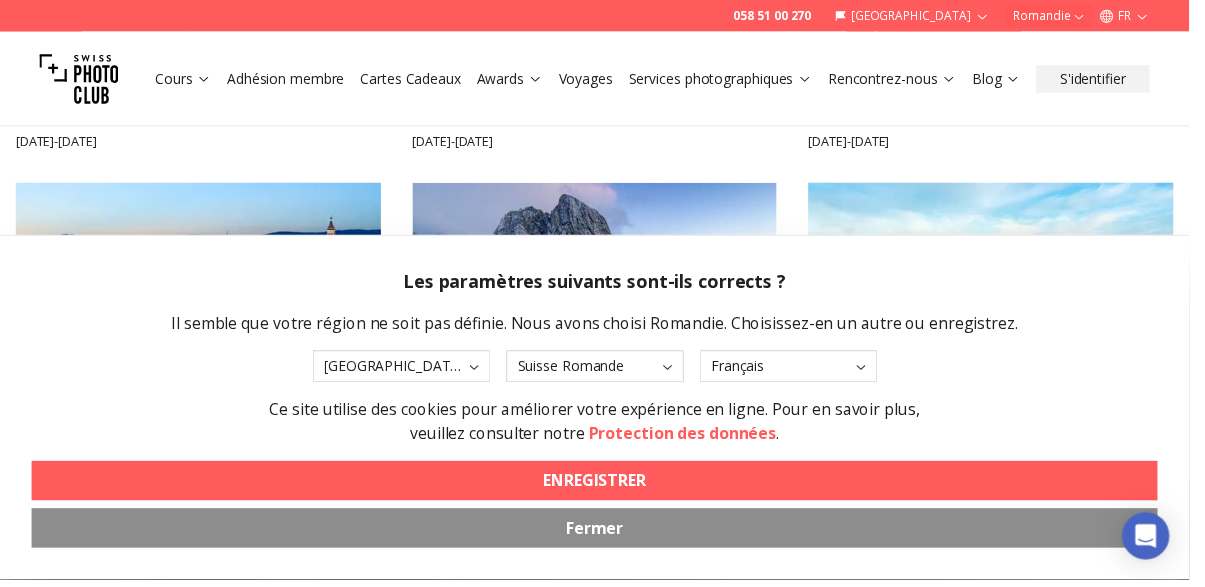 click at bounding box center (603, 289) 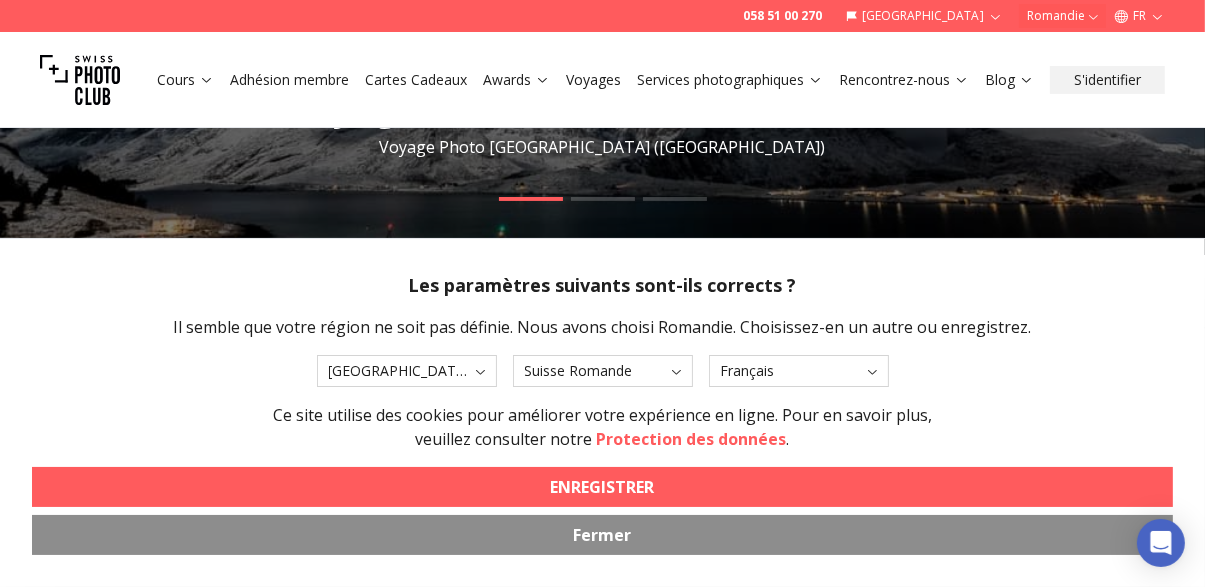 scroll, scrollTop: 395, scrollLeft: 0, axis: vertical 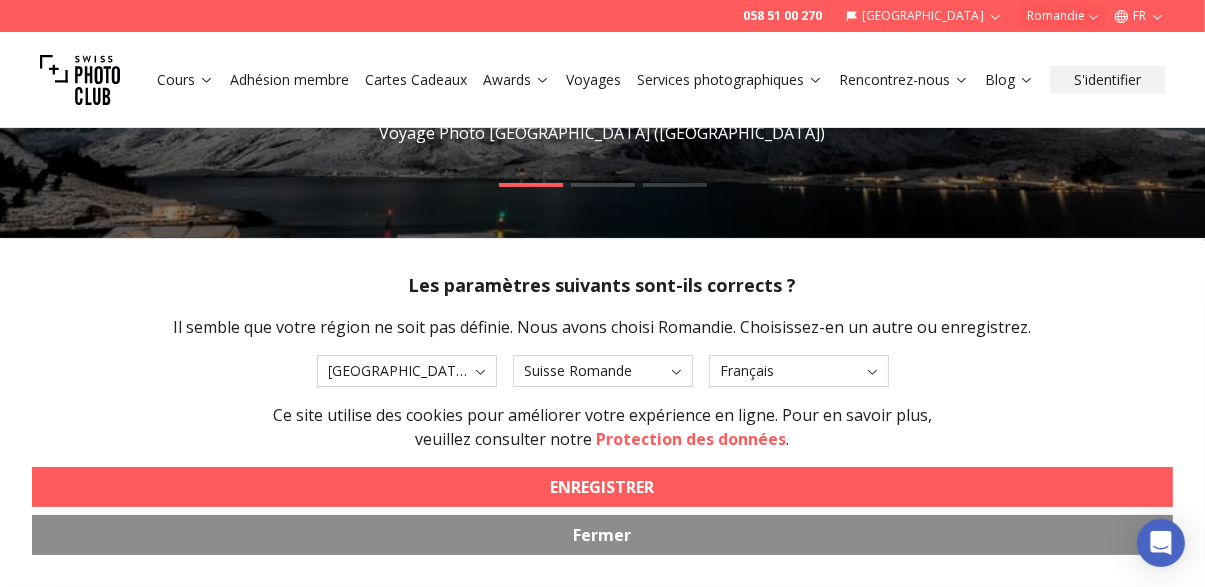 click on "Fermer" at bounding box center (603, 535) 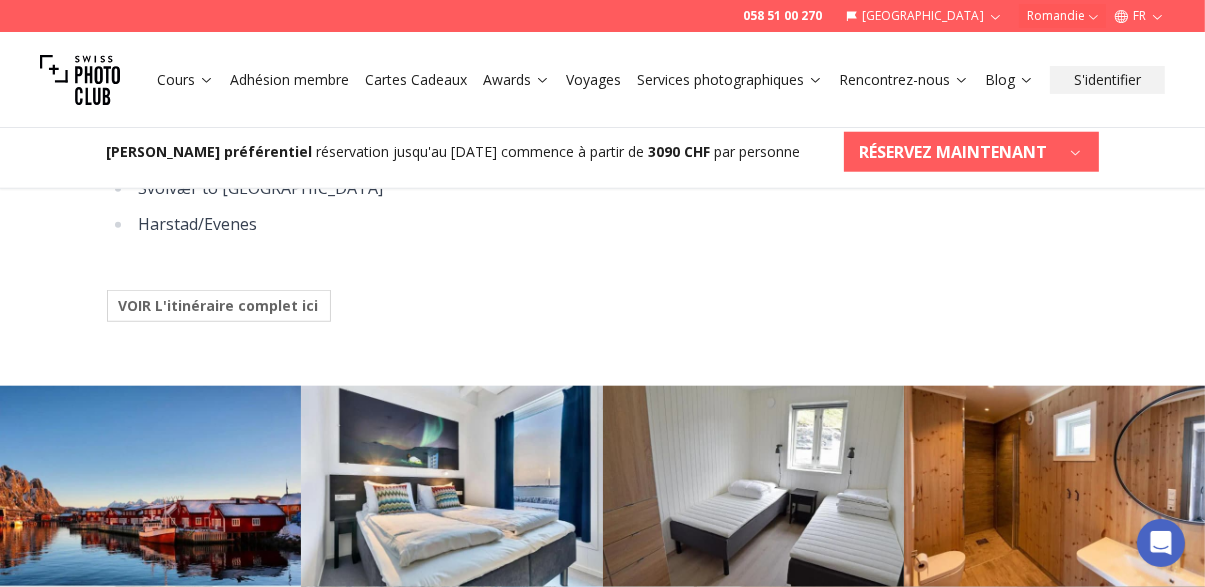 scroll, scrollTop: 1791, scrollLeft: 0, axis: vertical 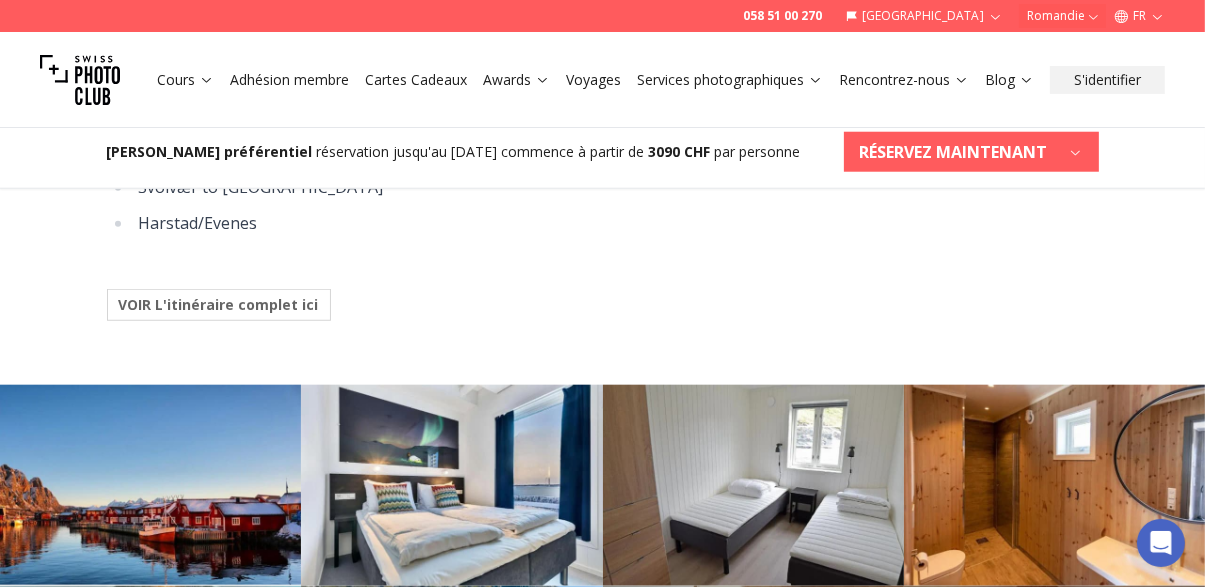 click on "VOIR L'itinéraire complet ici" at bounding box center [219, 305] 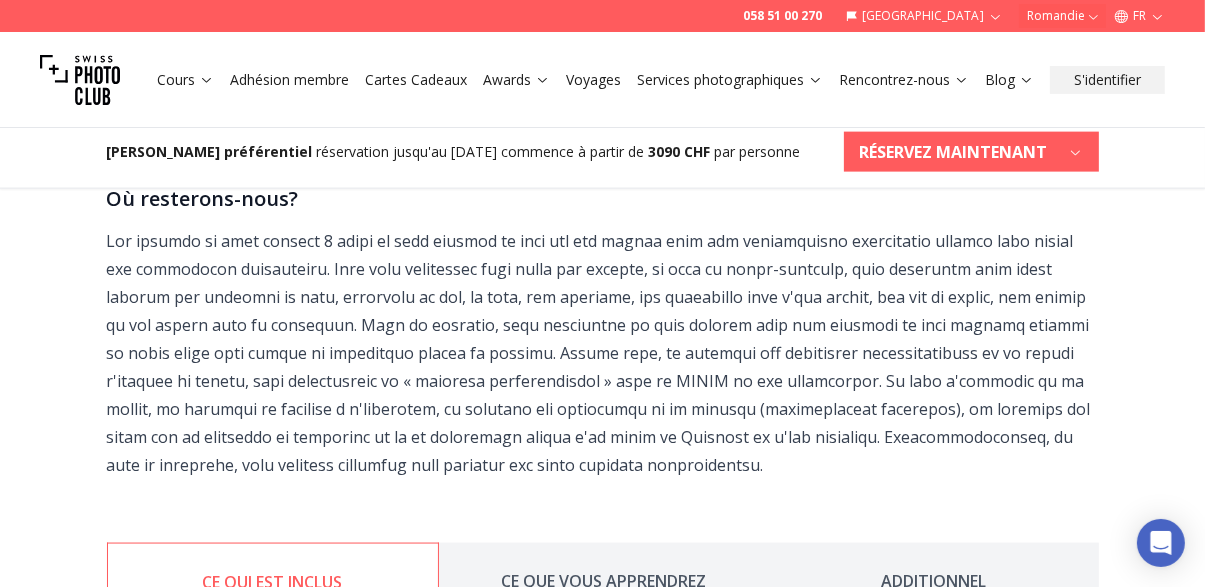 scroll, scrollTop: 2440, scrollLeft: 0, axis: vertical 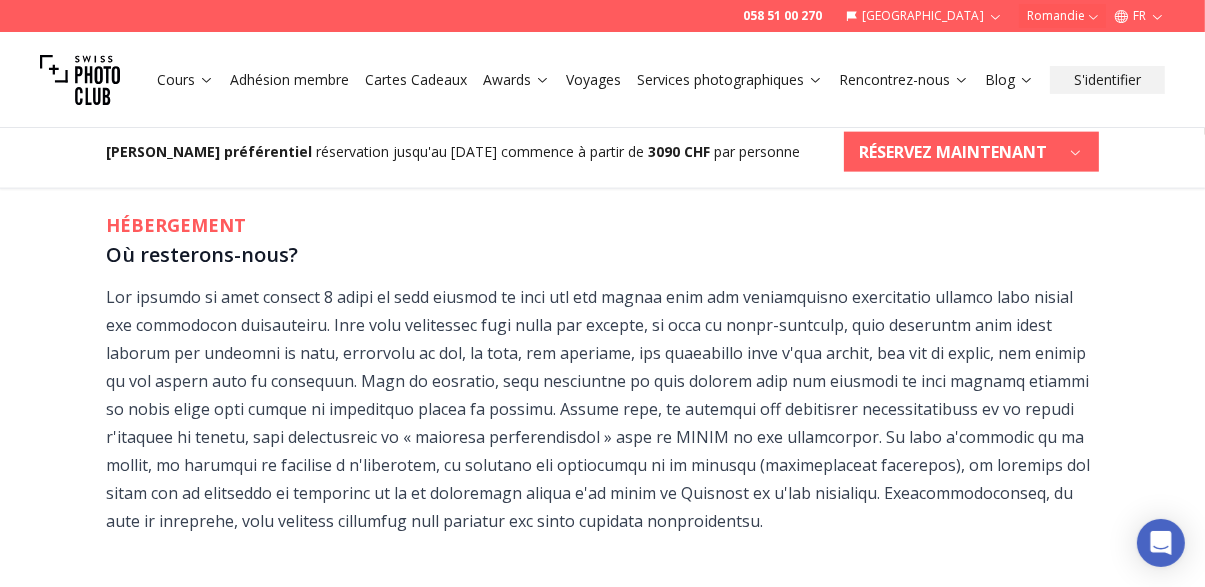 click on "058 51 00 270 Suisse Romandie FR" at bounding box center [602, 16] 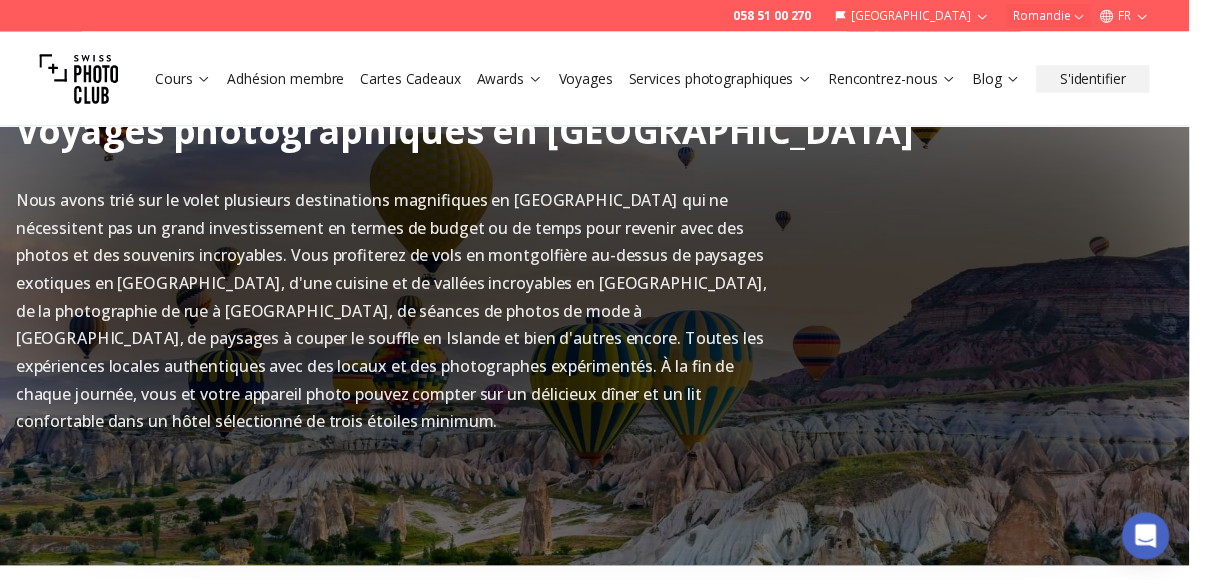 click on "058 51 00 270 Suisse Romandie FR" at bounding box center [602, 16] 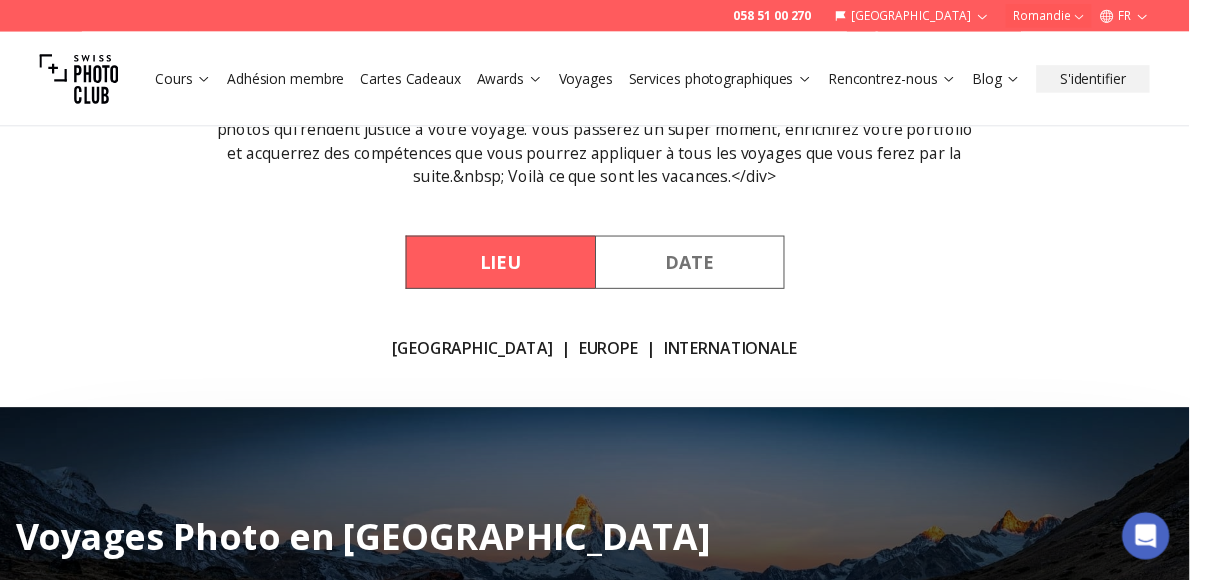 scroll, scrollTop: 0, scrollLeft: 0, axis: both 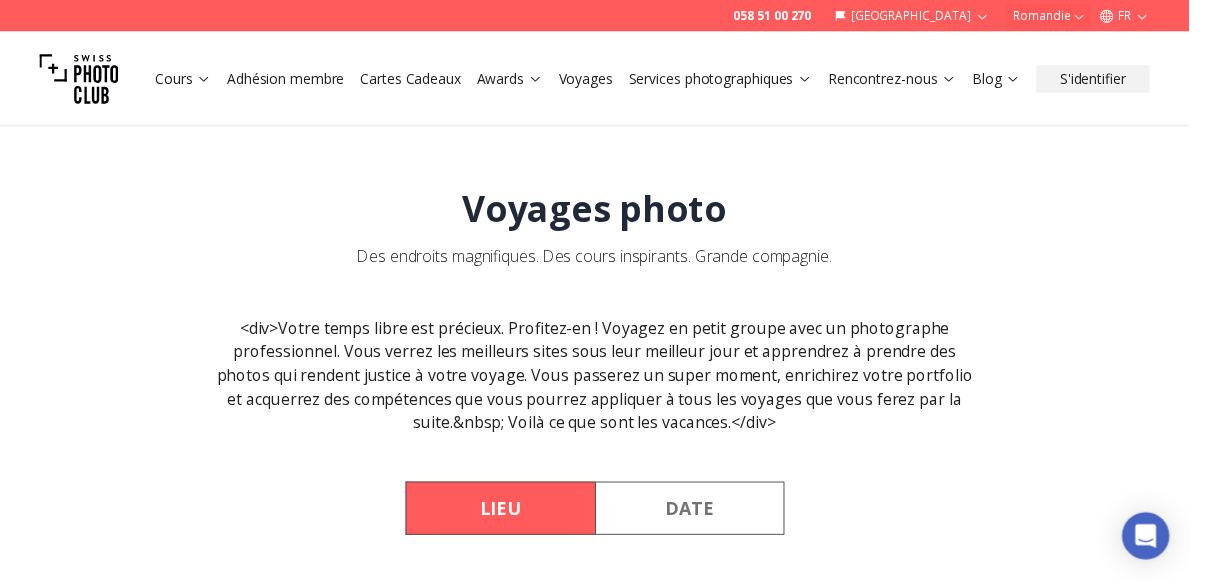 click on "Cours Adhésion membre Cartes Cadeaux Awards Voyages Services photographiques Rencontrez-nous Blog S'identifier" at bounding box center [602, 80] 